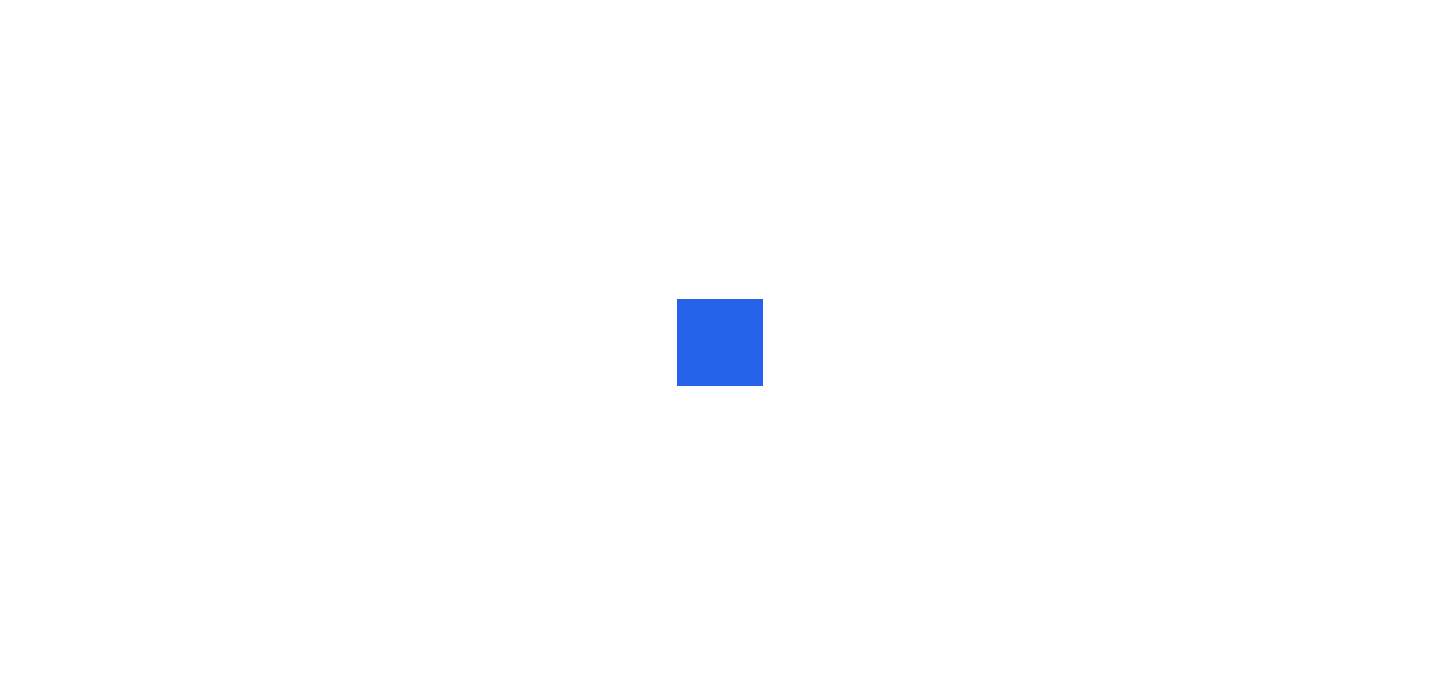 scroll, scrollTop: 0, scrollLeft: 0, axis: both 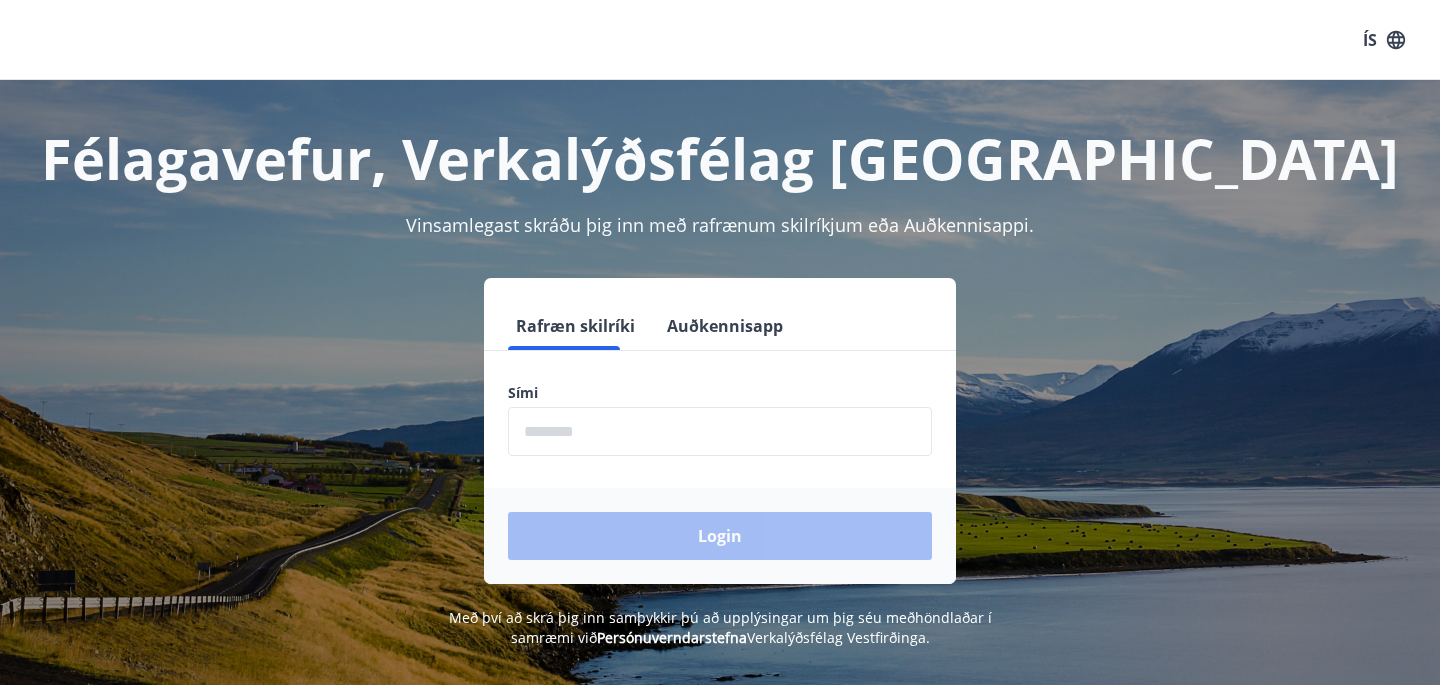 click at bounding box center [720, 431] 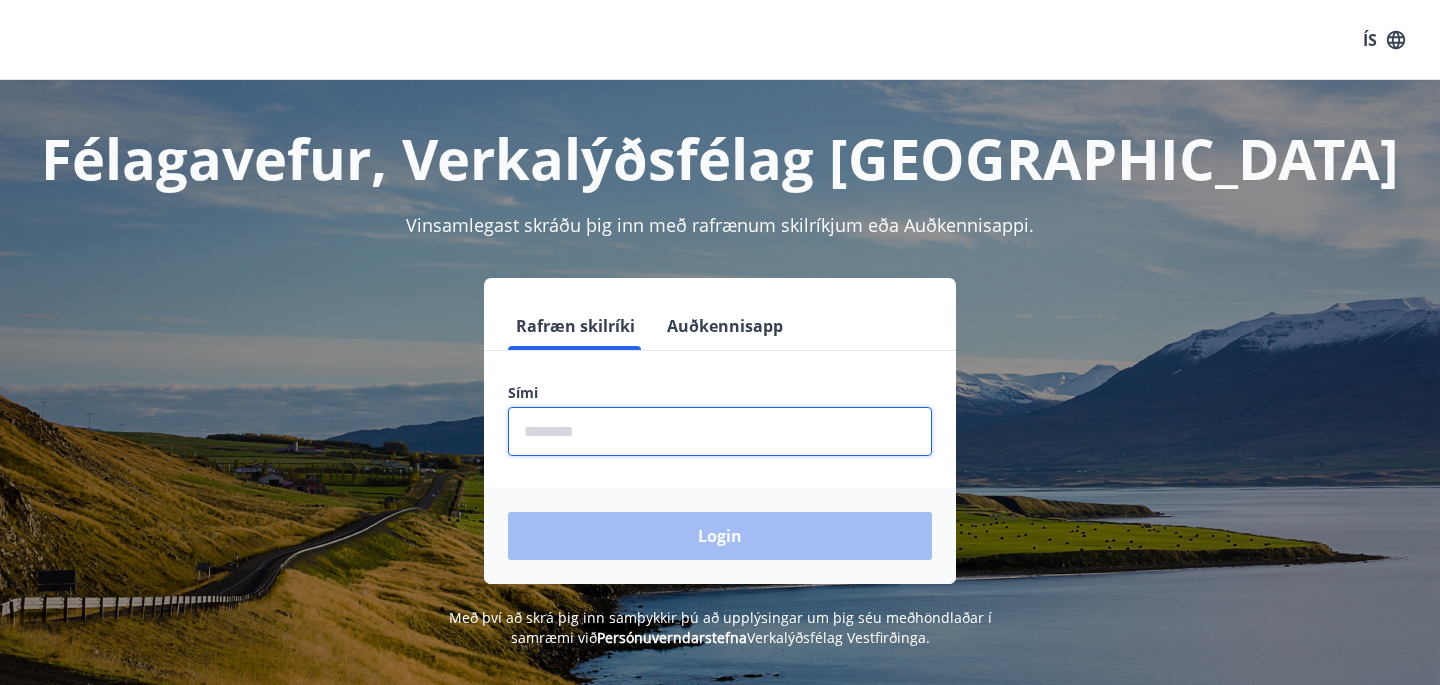 type on "********" 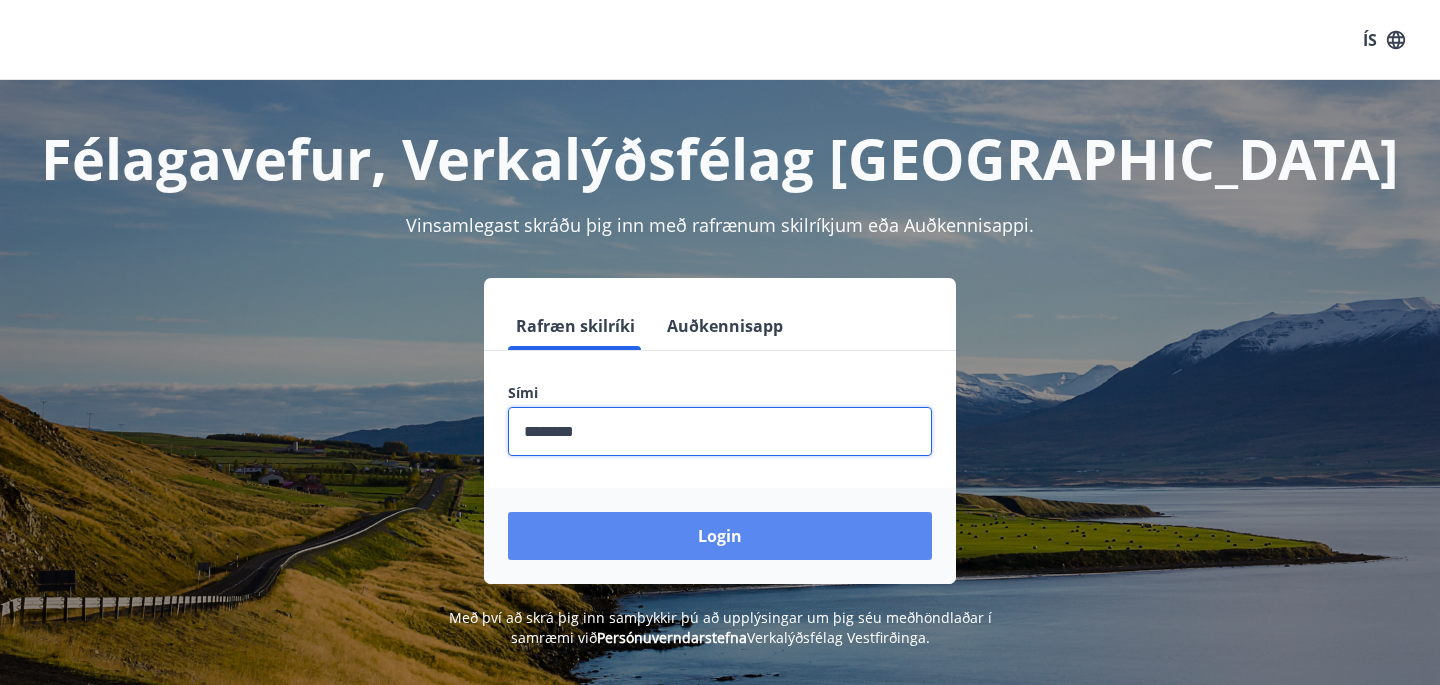 click on "Login" at bounding box center [720, 536] 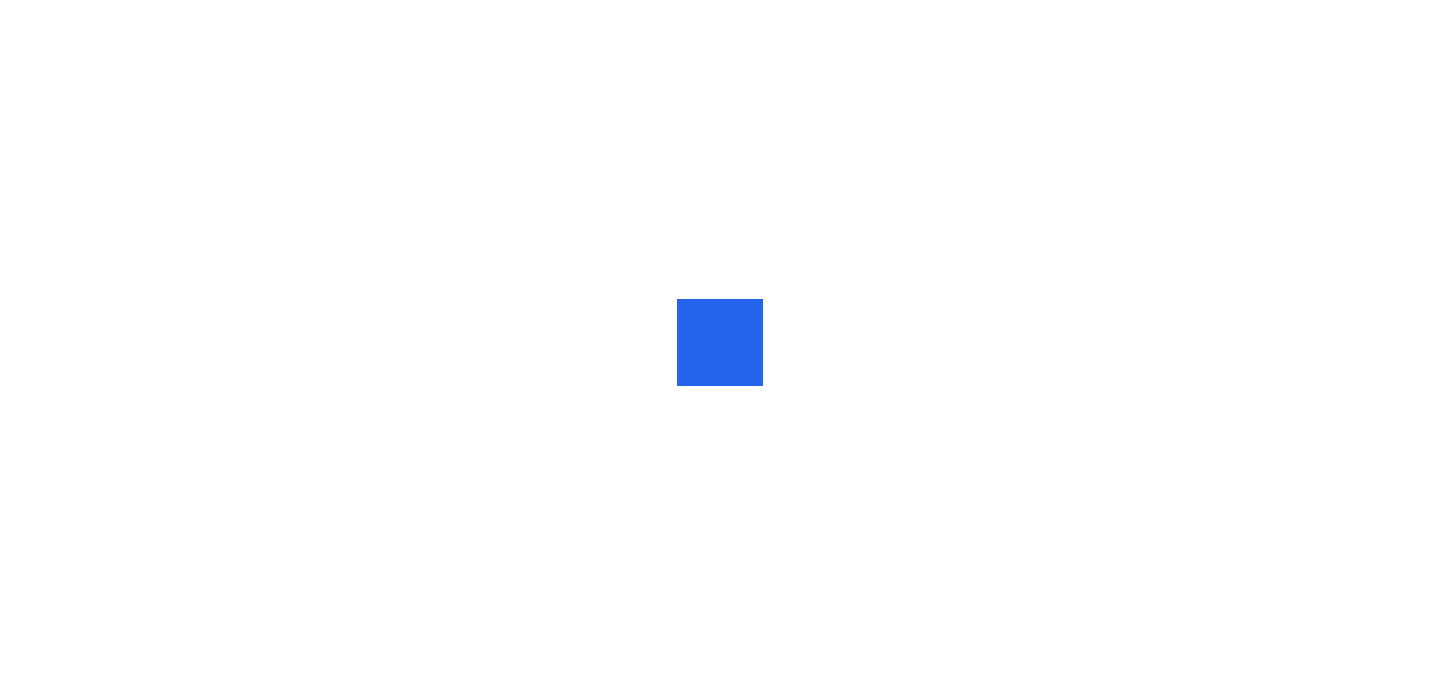scroll, scrollTop: 0, scrollLeft: 0, axis: both 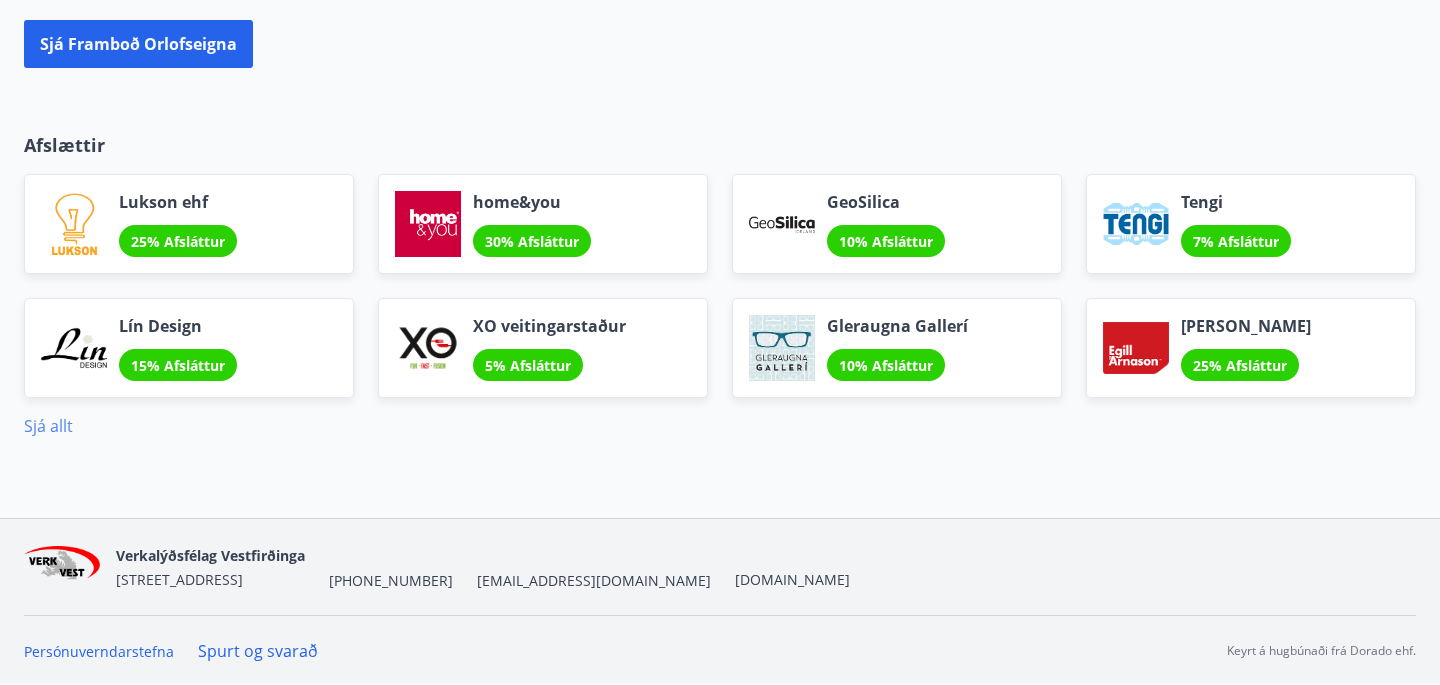 click on "Sjá allt" at bounding box center [48, 426] 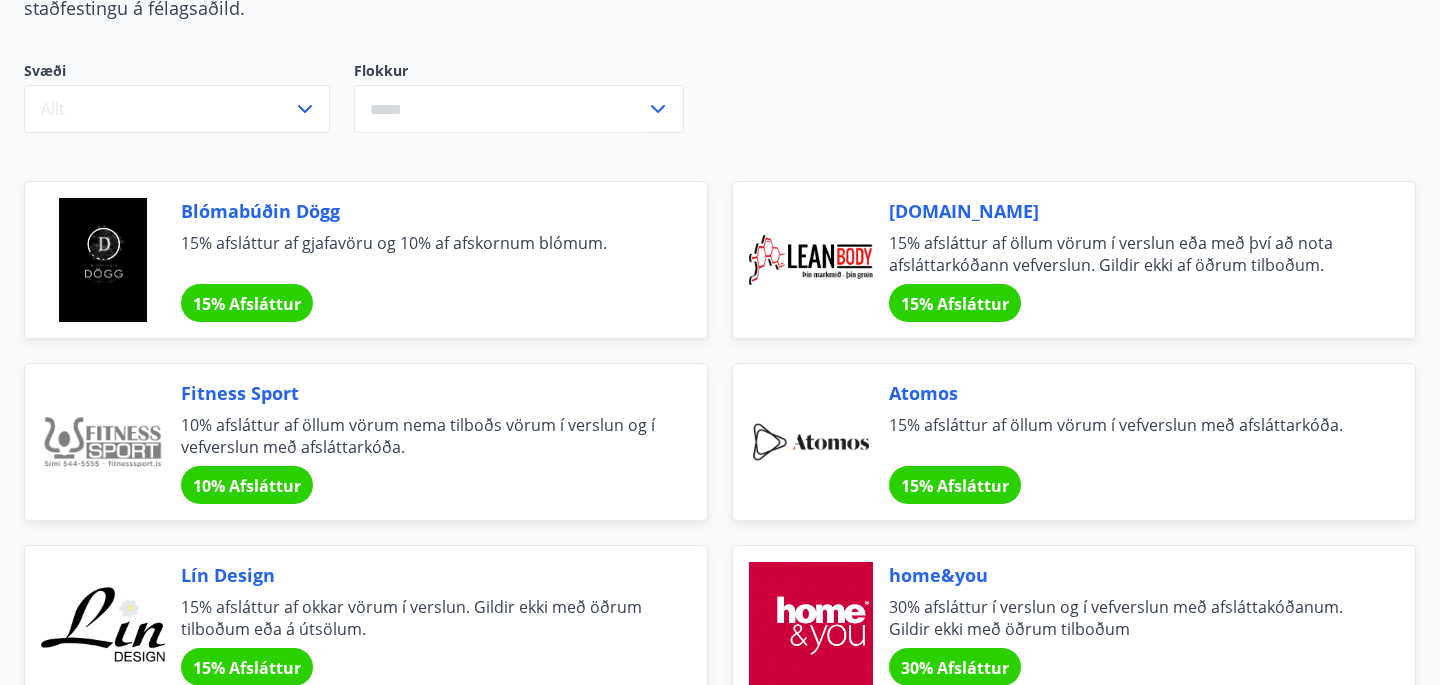 scroll, scrollTop: 0, scrollLeft: 0, axis: both 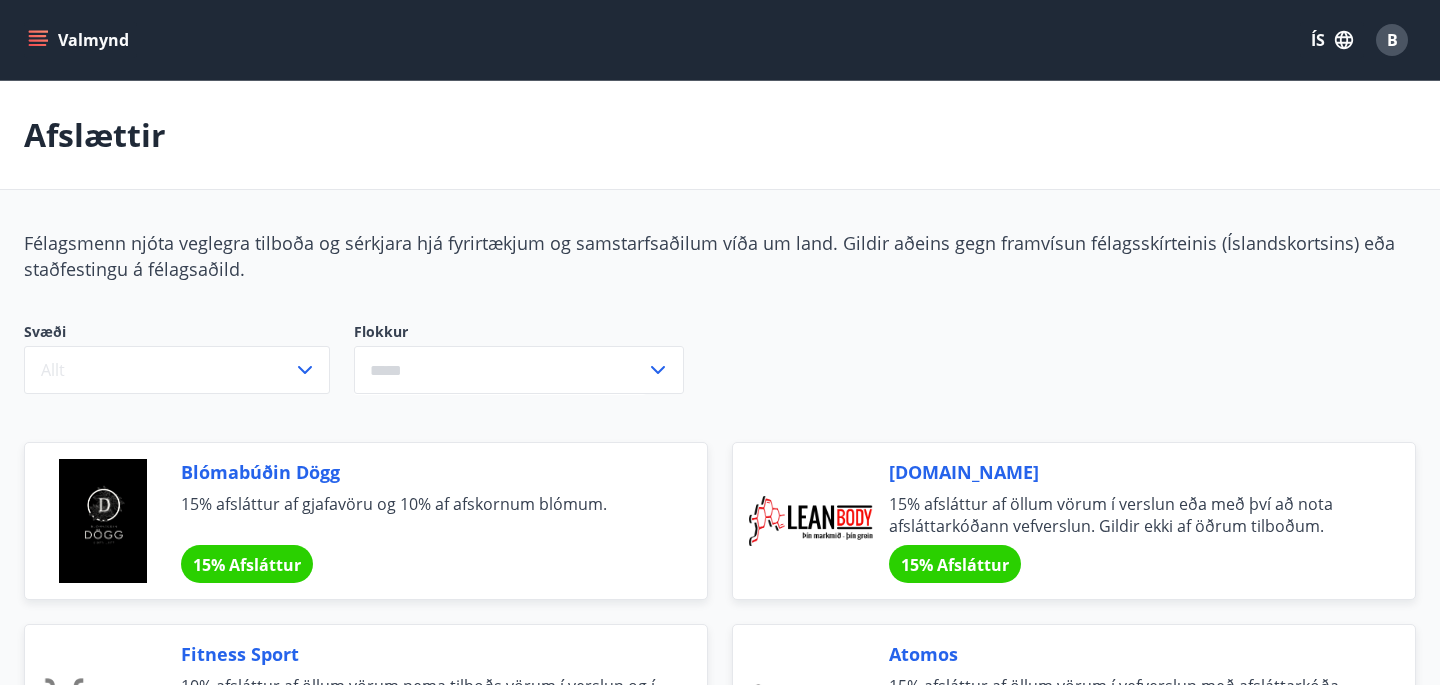 click 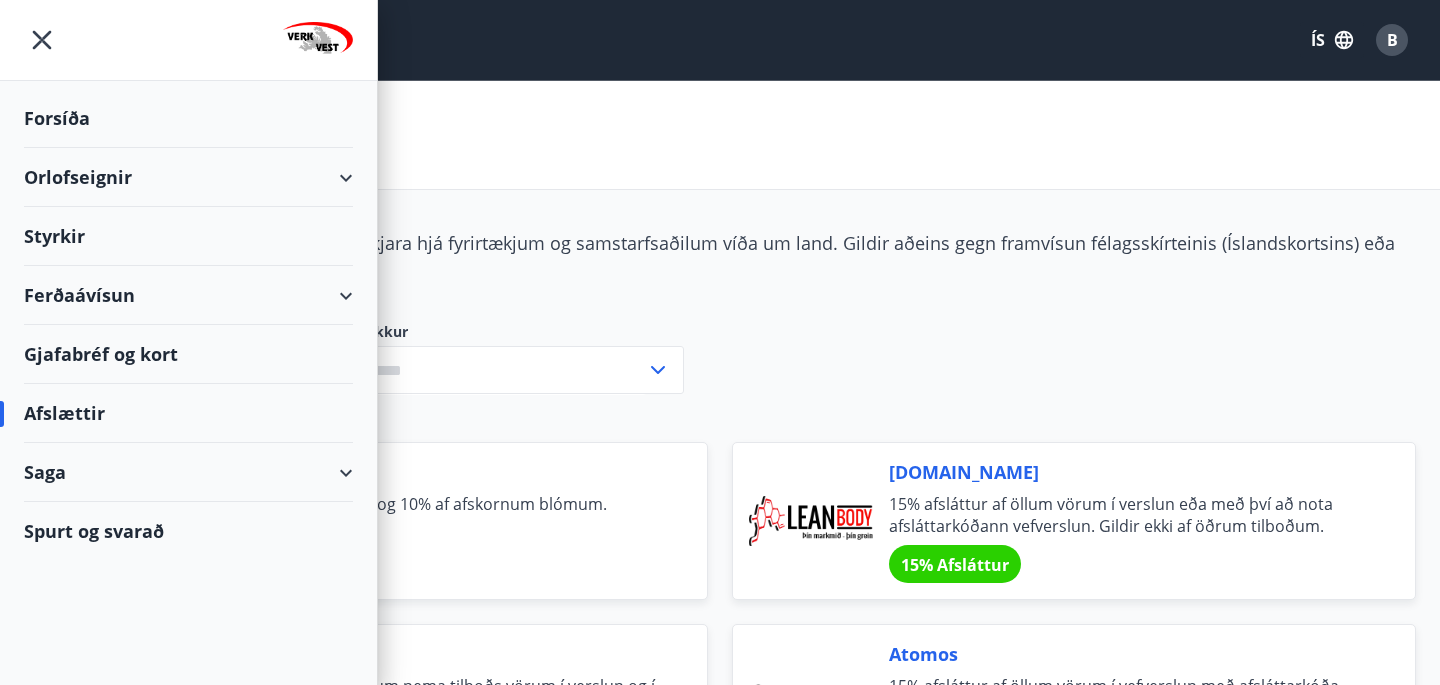 click on "Ferðaávísun" at bounding box center (188, 295) 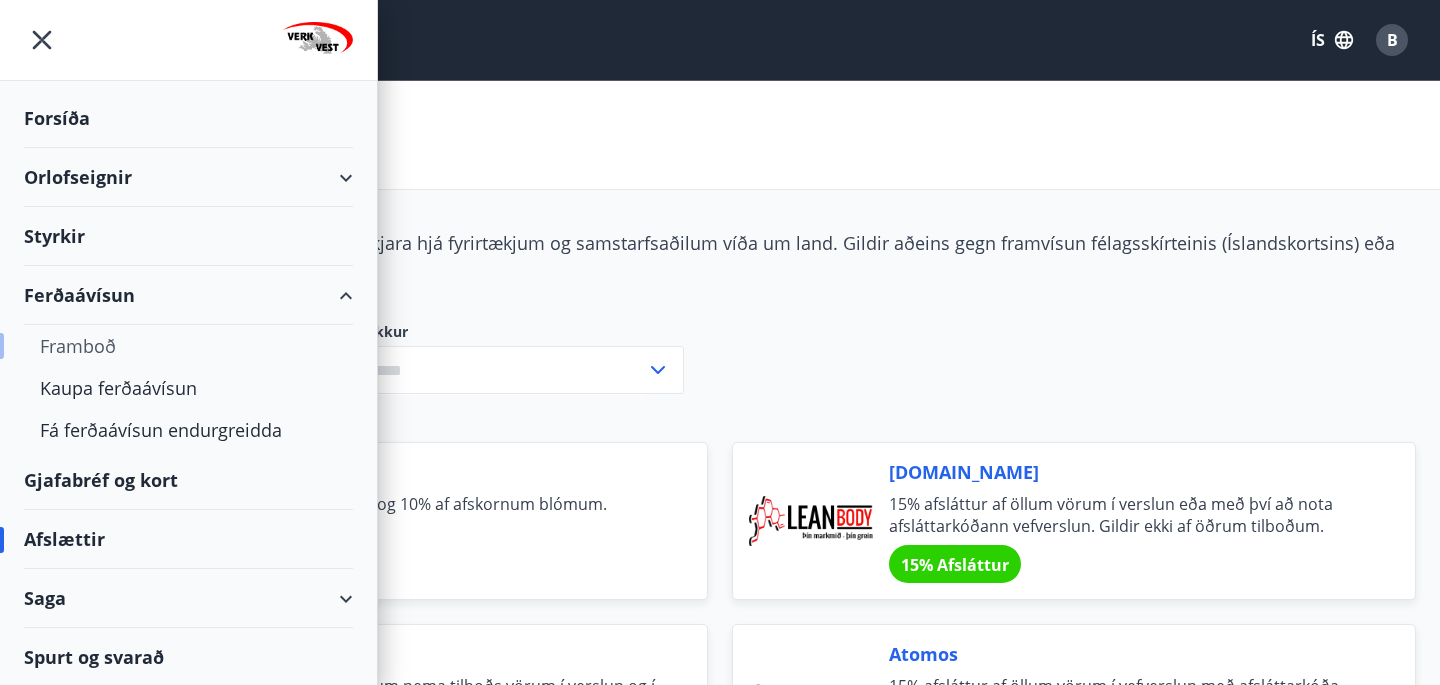 click on "Framboð" at bounding box center (188, 346) 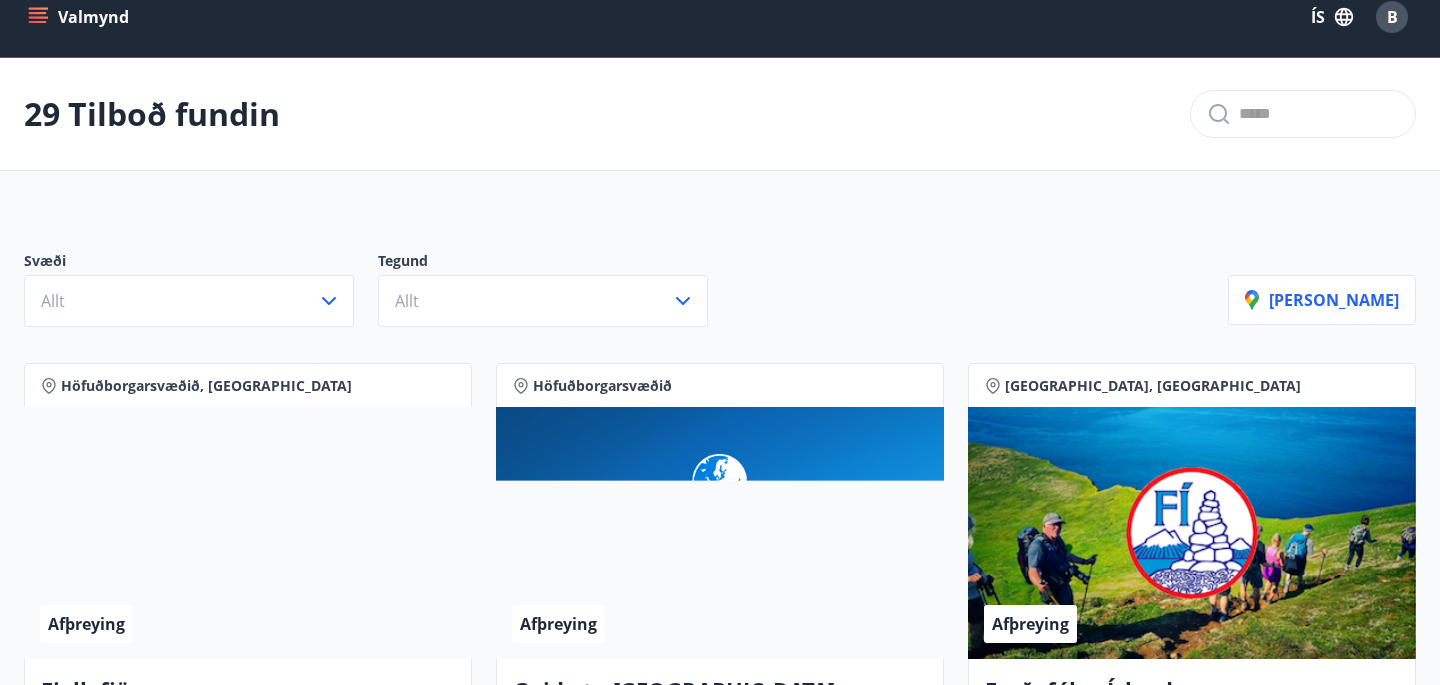 scroll, scrollTop: 25, scrollLeft: 0, axis: vertical 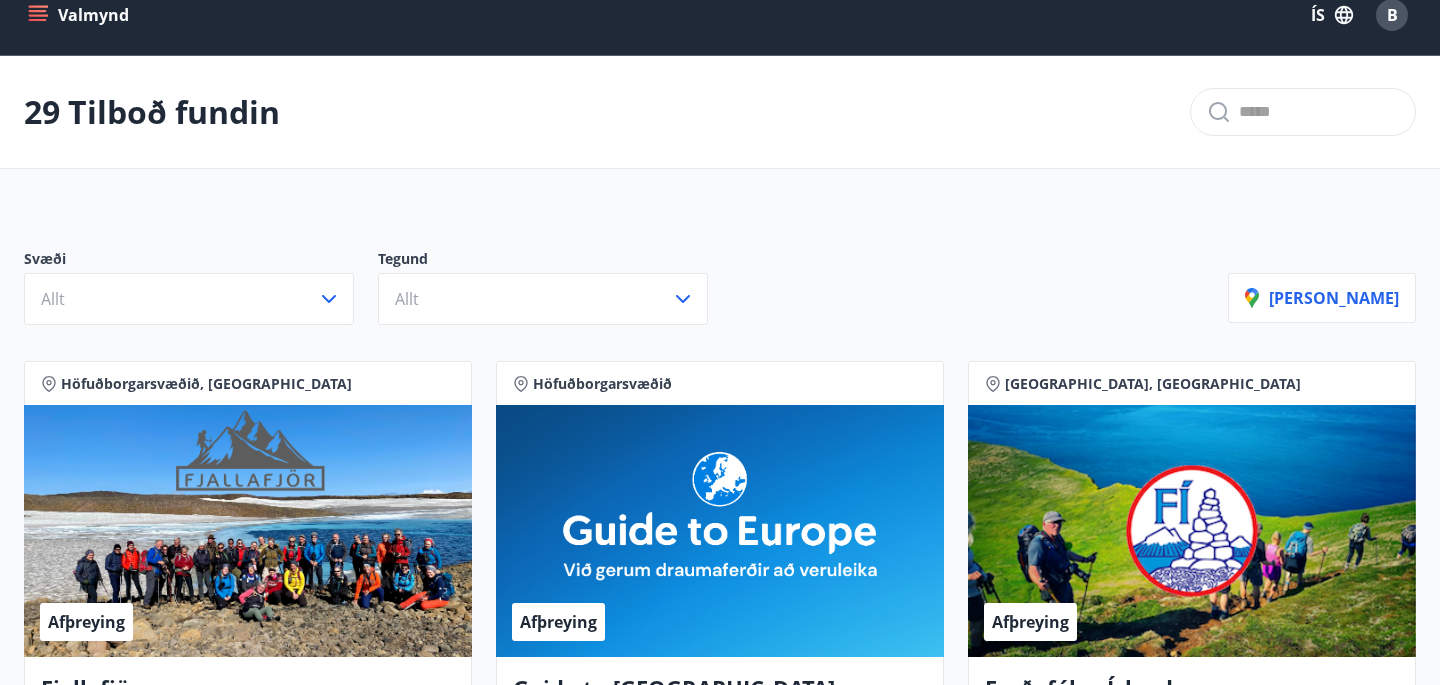 click 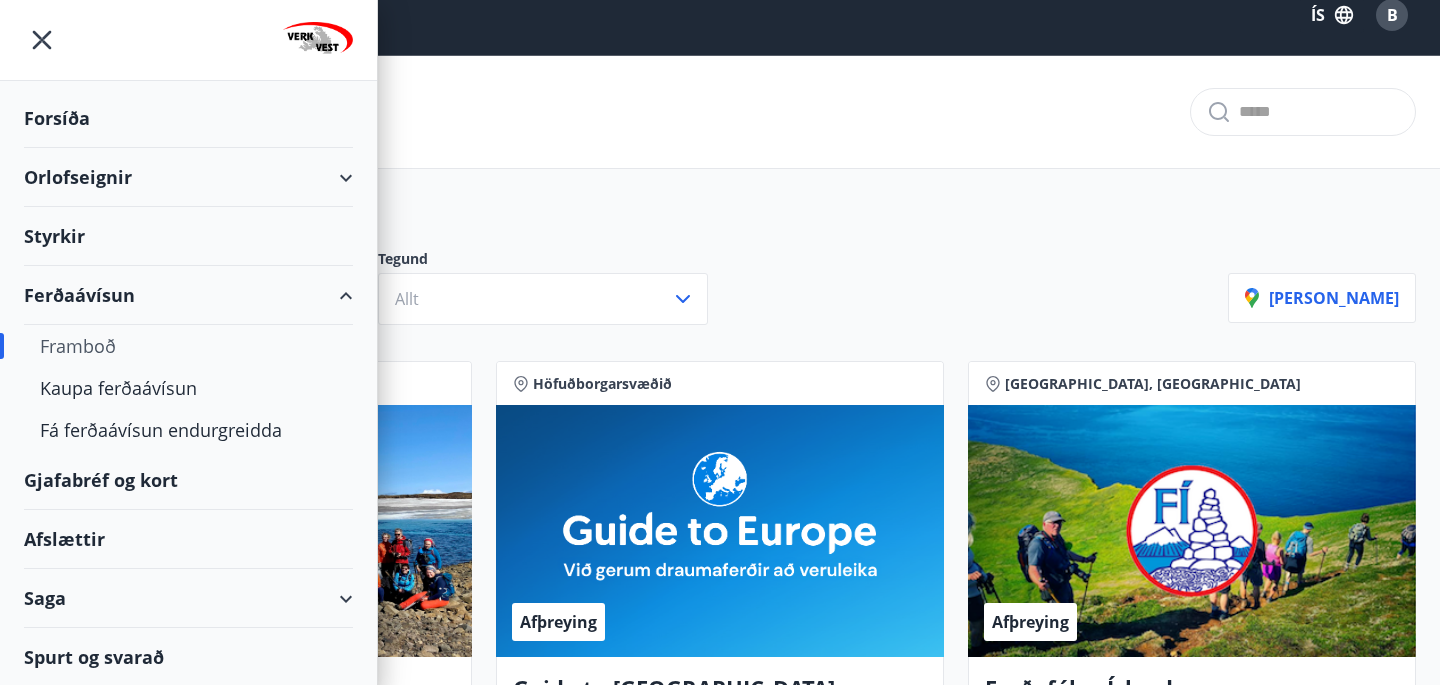 click on "Gjafabréf og kort" at bounding box center (188, 480) 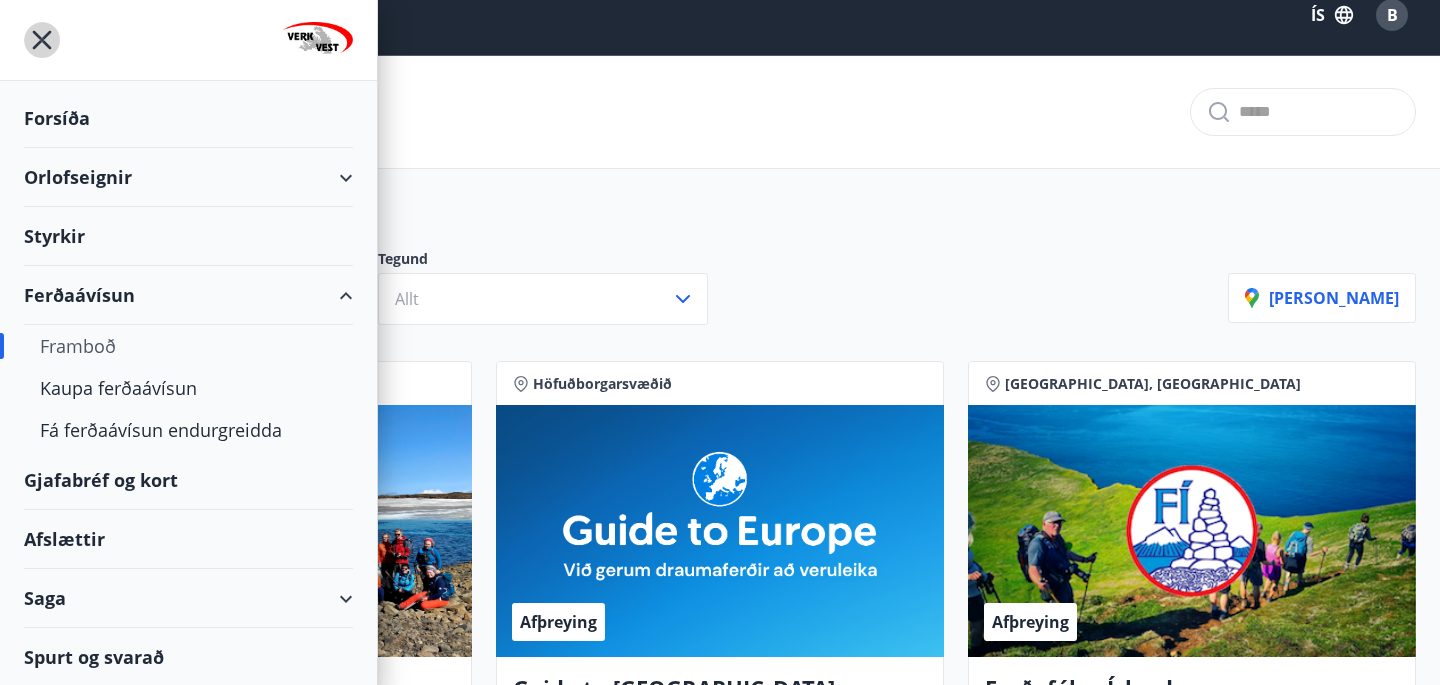click 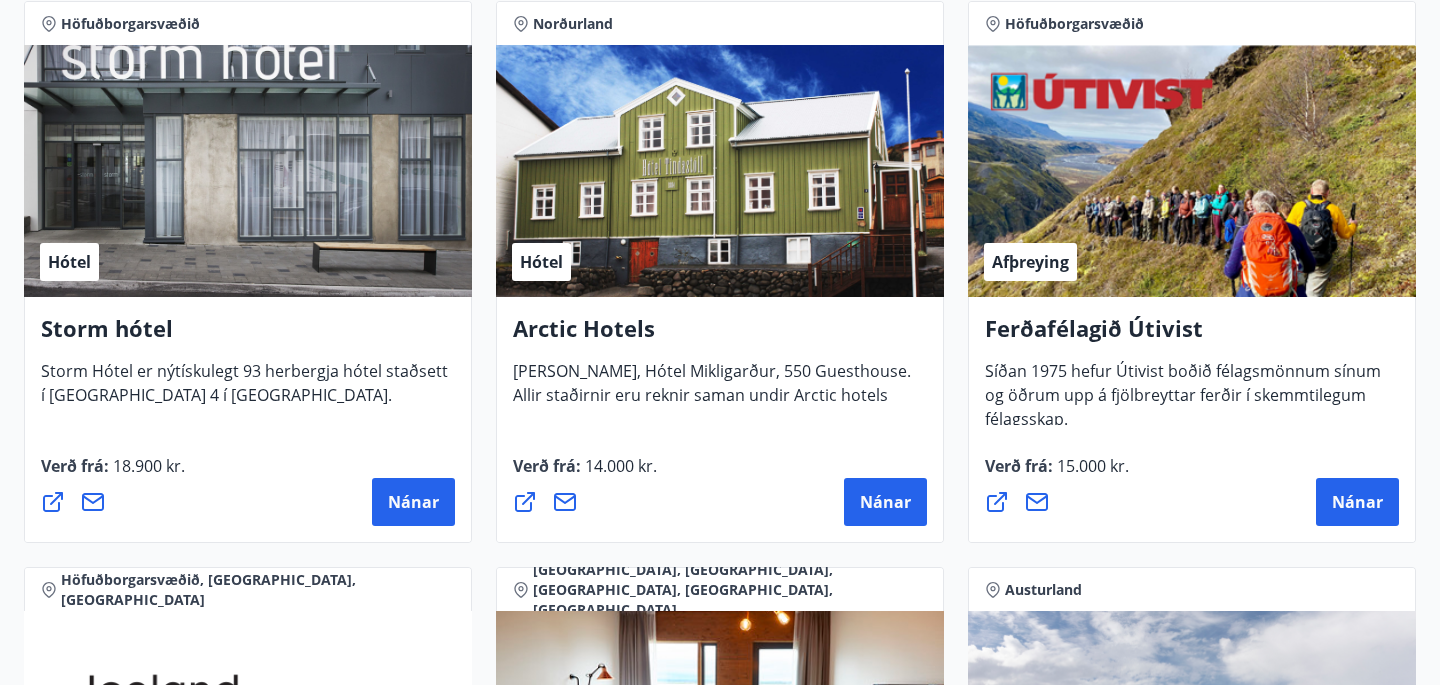 scroll, scrollTop: 2093, scrollLeft: 0, axis: vertical 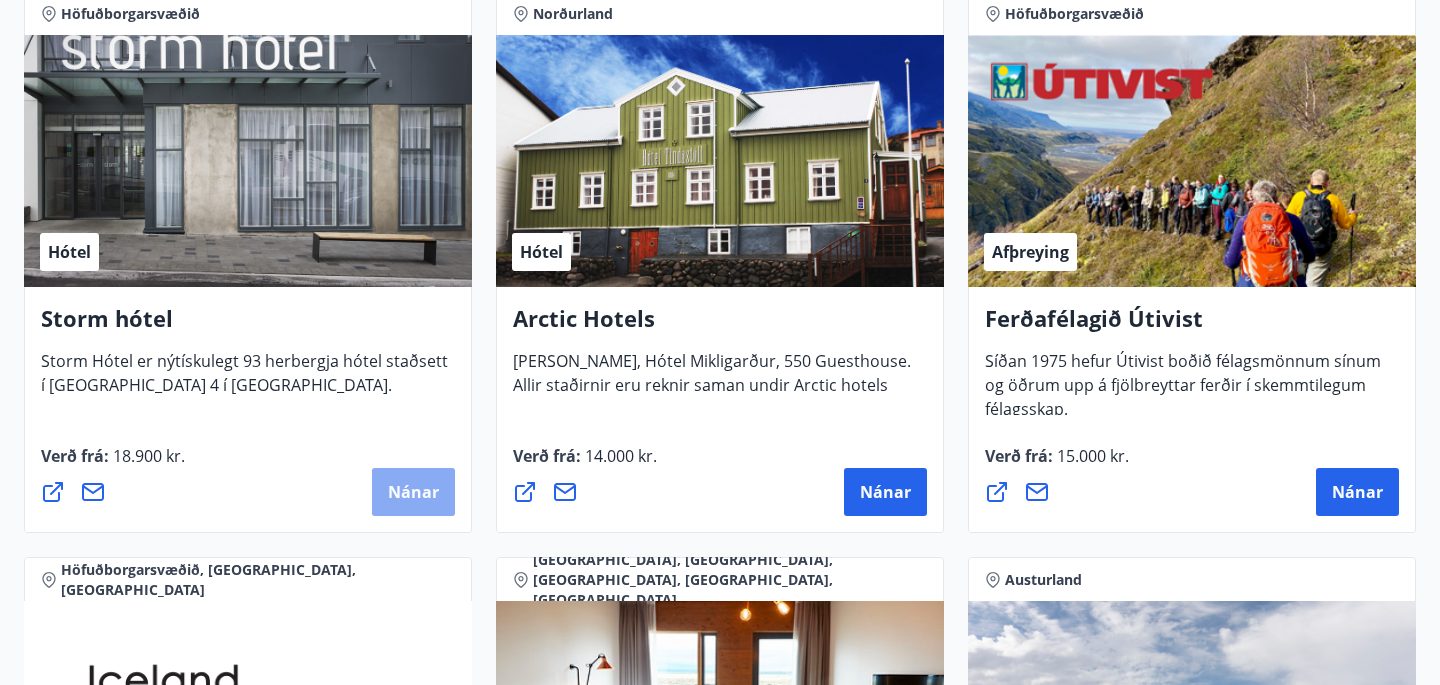 click on "Nánar" at bounding box center [413, 492] 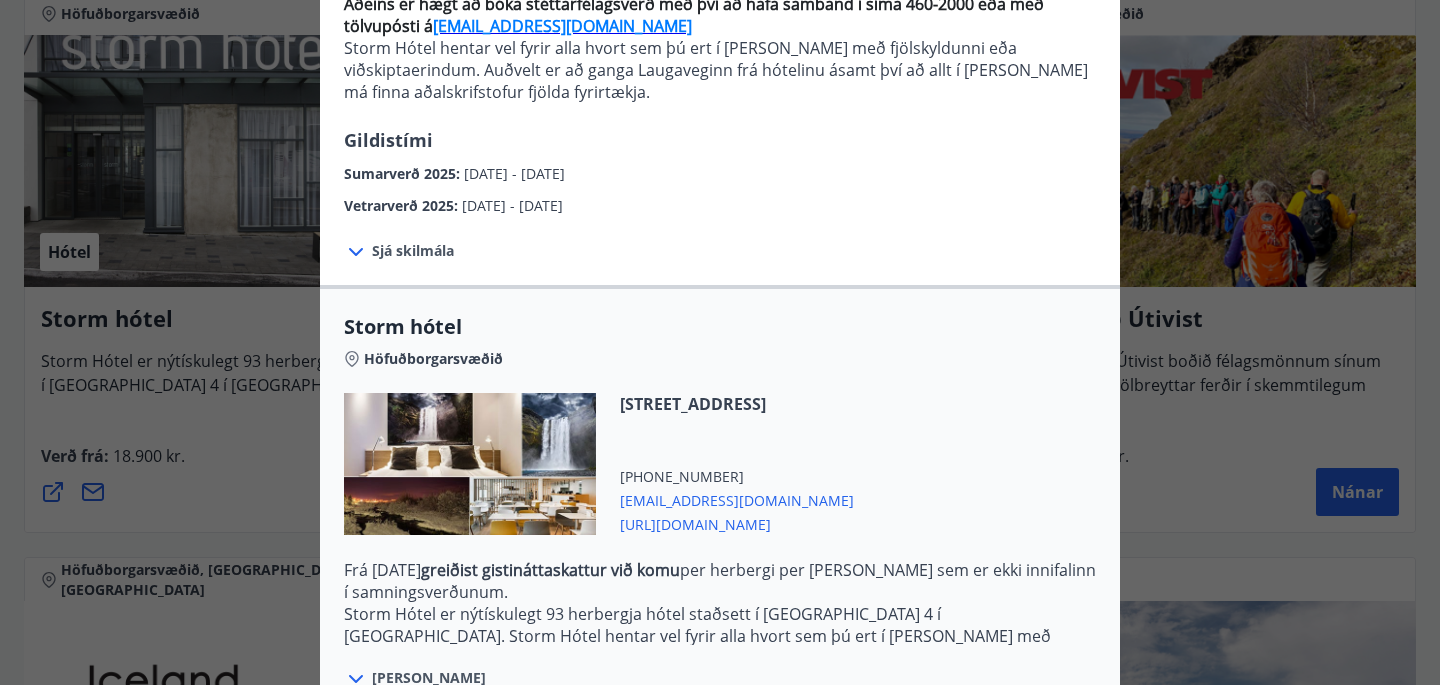 scroll, scrollTop: 418, scrollLeft: 0, axis: vertical 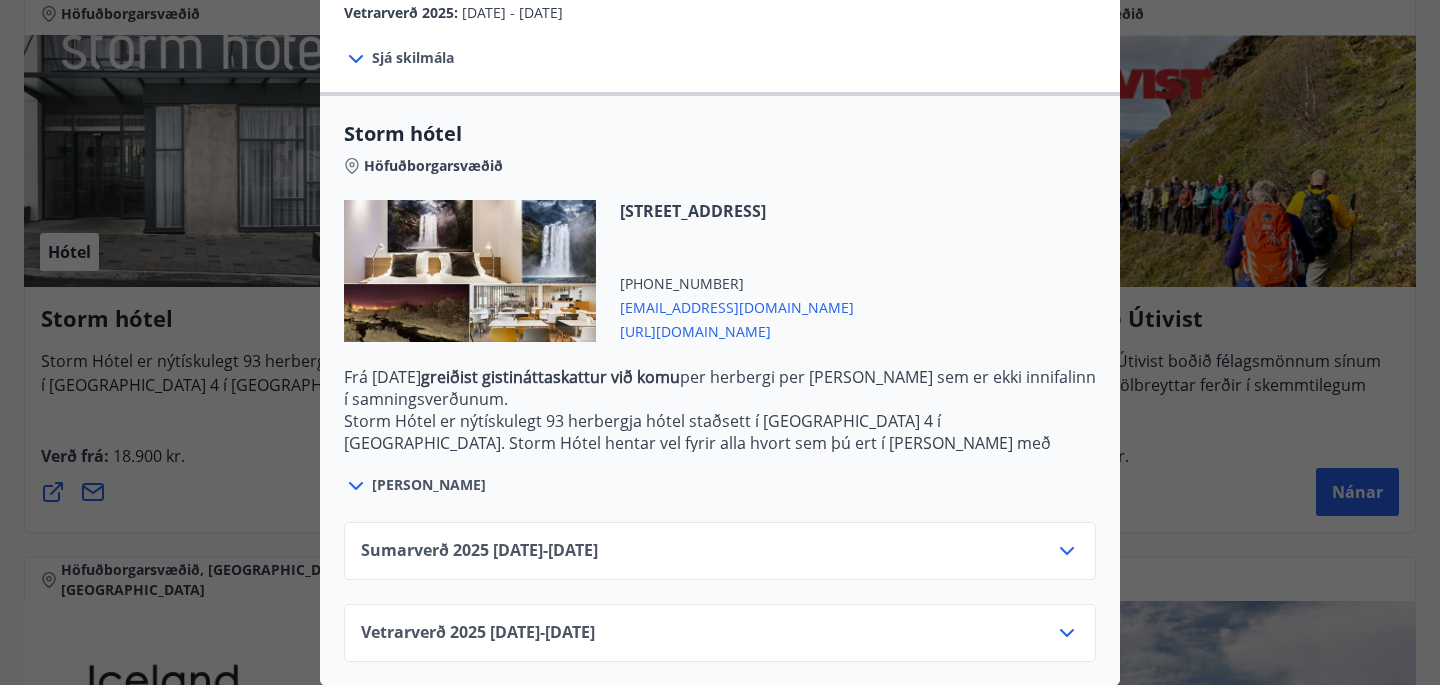 click 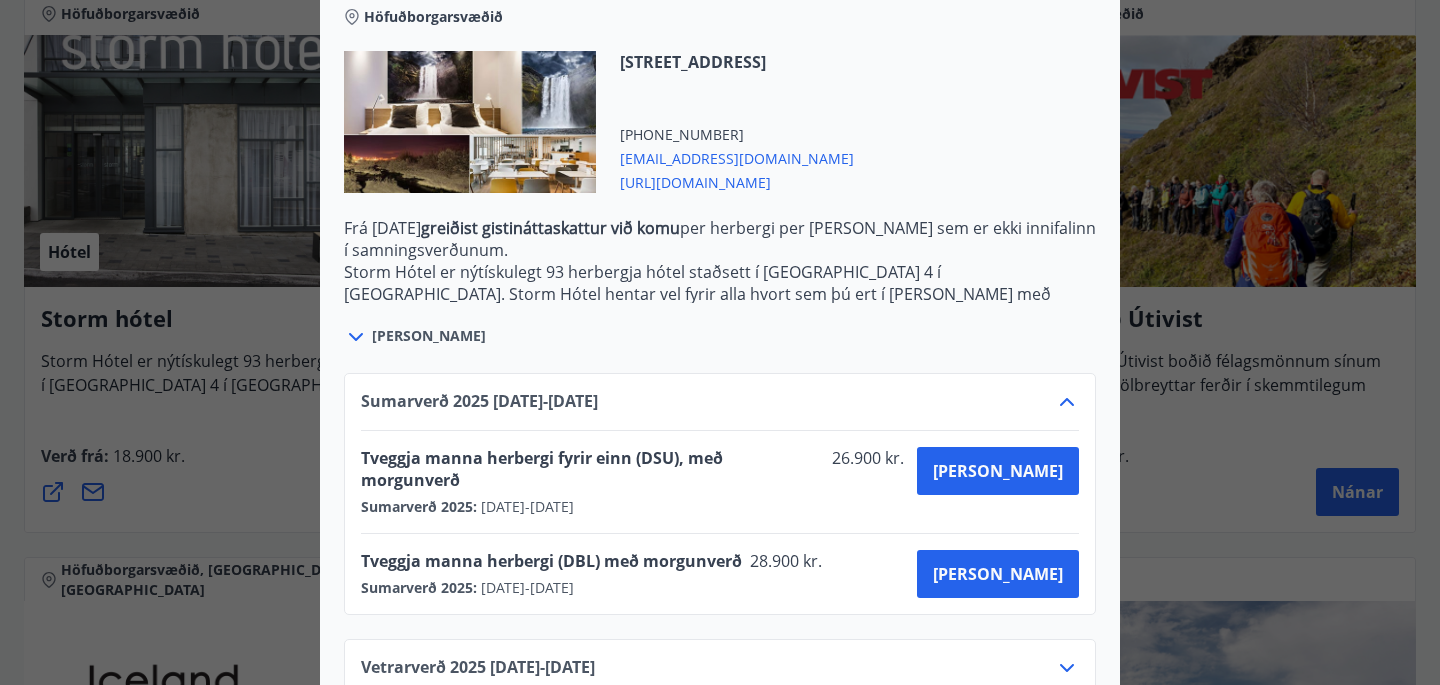 scroll, scrollTop: 580, scrollLeft: 0, axis: vertical 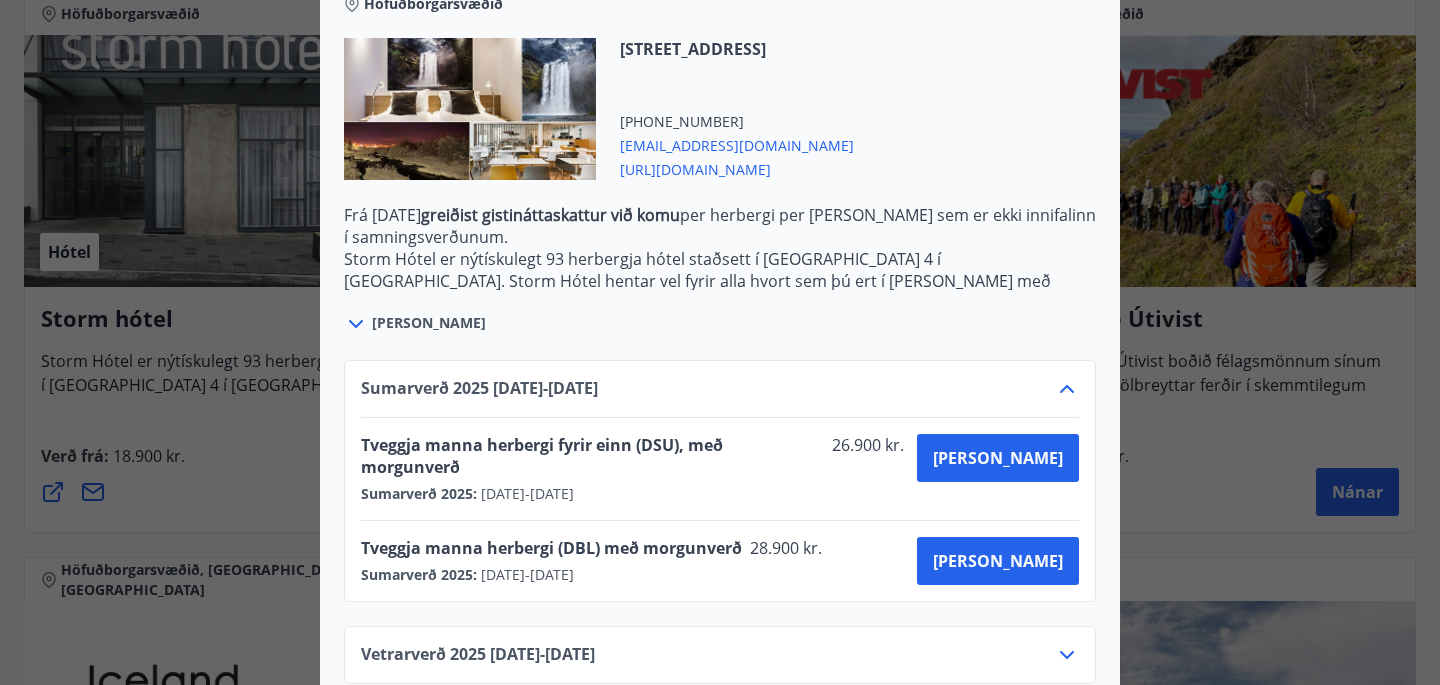 click 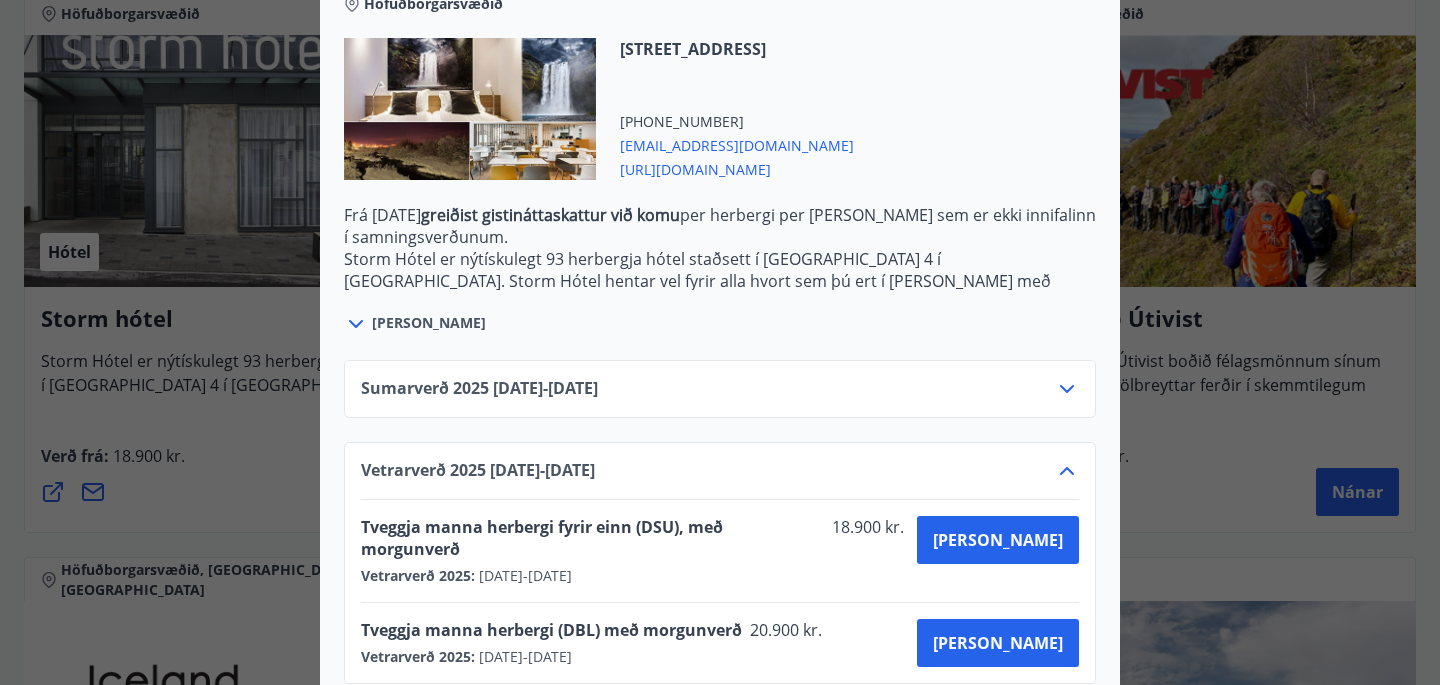 scroll, scrollTop: 0, scrollLeft: 0, axis: both 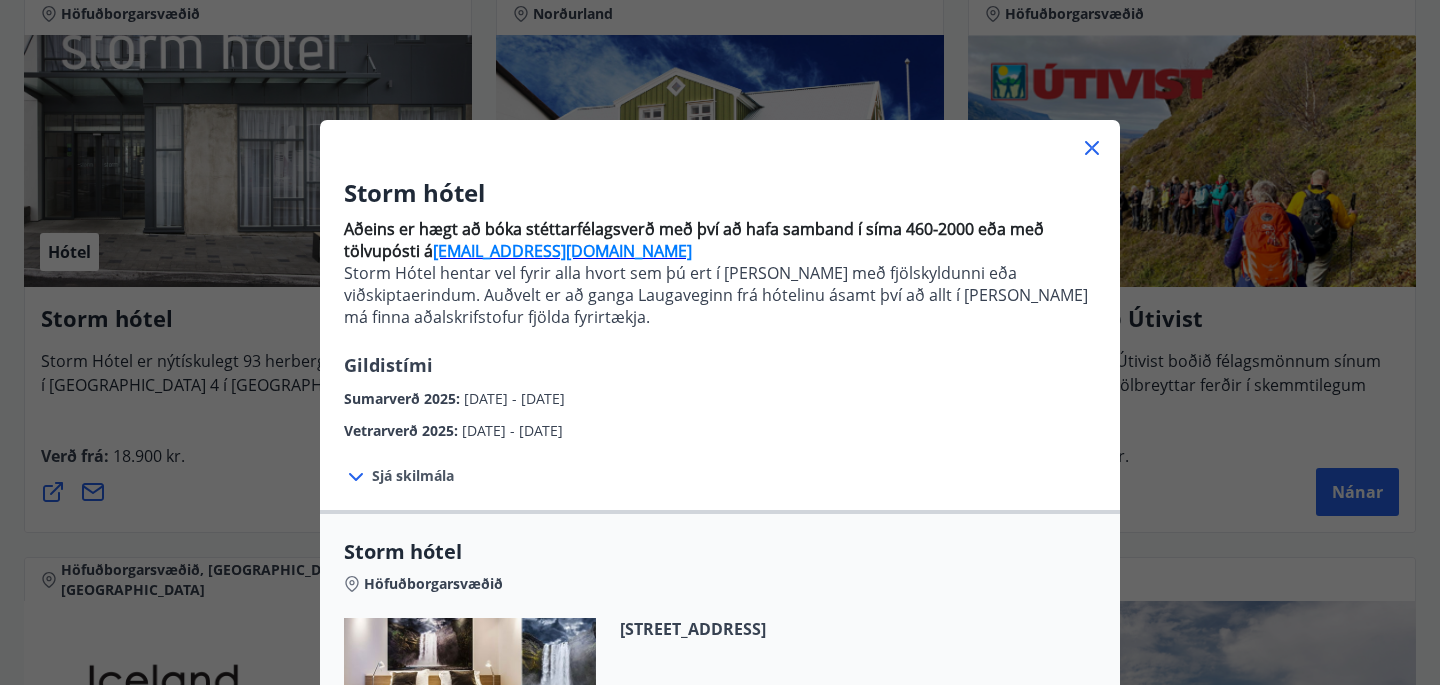 click on "Storm hótel Aðeins er hægt að bóka stéttarfélagsverð með því að hafa samband í síma 460-2000 eða með tölvupósti á  [EMAIL_ADDRESS][DOMAIN_NAME]
Storm Hótel hentar vel fyrir alla hvort sem þú ert í [PERSON_NAME] með fjölskyldunni eða viðskiptaerindum. Auðvelt er að ganga Laugaveginn frá hótelinu ásamt því að allt í [PERSON_NAME] má finna aðalskrifstofur fjölda fyrirtækja.
Gildistími Sumarverð 2025 : [DATE] - [DATE] Vetrarverð 2025 : [DATE] - [DATE] Sjá skilmála Samningsverð eru háð bókunarstöðu og áskilja Keahótel sér rétt til að bjóða hærra verð sé bókunarstaða þannig. [PERSON_NAME] gætu sést lægri verð á heimasíðu hótelanna. Við bjóðum ykkur þau að sjálfsögðu, ef um sömu bókunar- og greiðsluskilmála er að ræða.
Afbókunarskilmálar:
Hægt er að afbóka án gjalda allt að 24 klst. fyrir innritun.
Berist afbókun síðar greiðist fullt verð bókunar.
Storm hótel Höfuðborgarsvæðið [PHONE_NUMBER]" at bounding box center [720, 342] 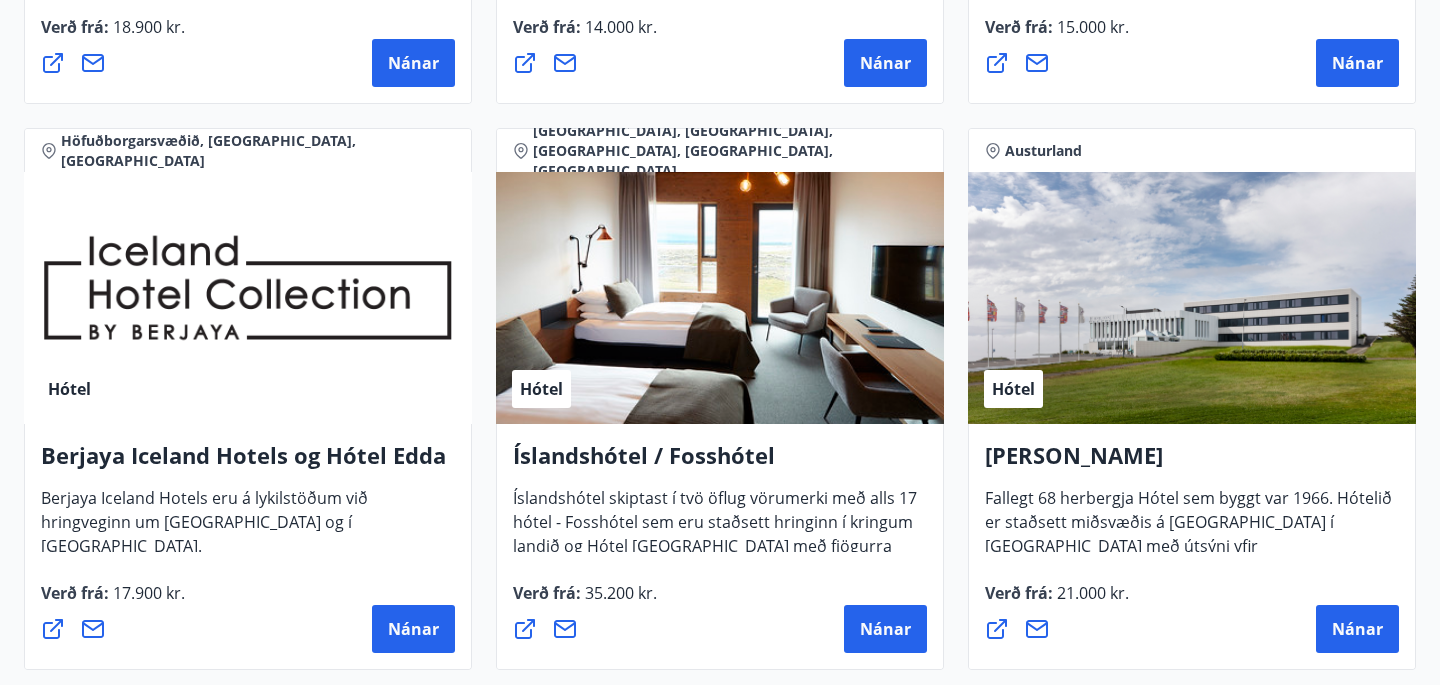scroll, scrollTop: 2582, scrollLeft: 0, axis: vertical 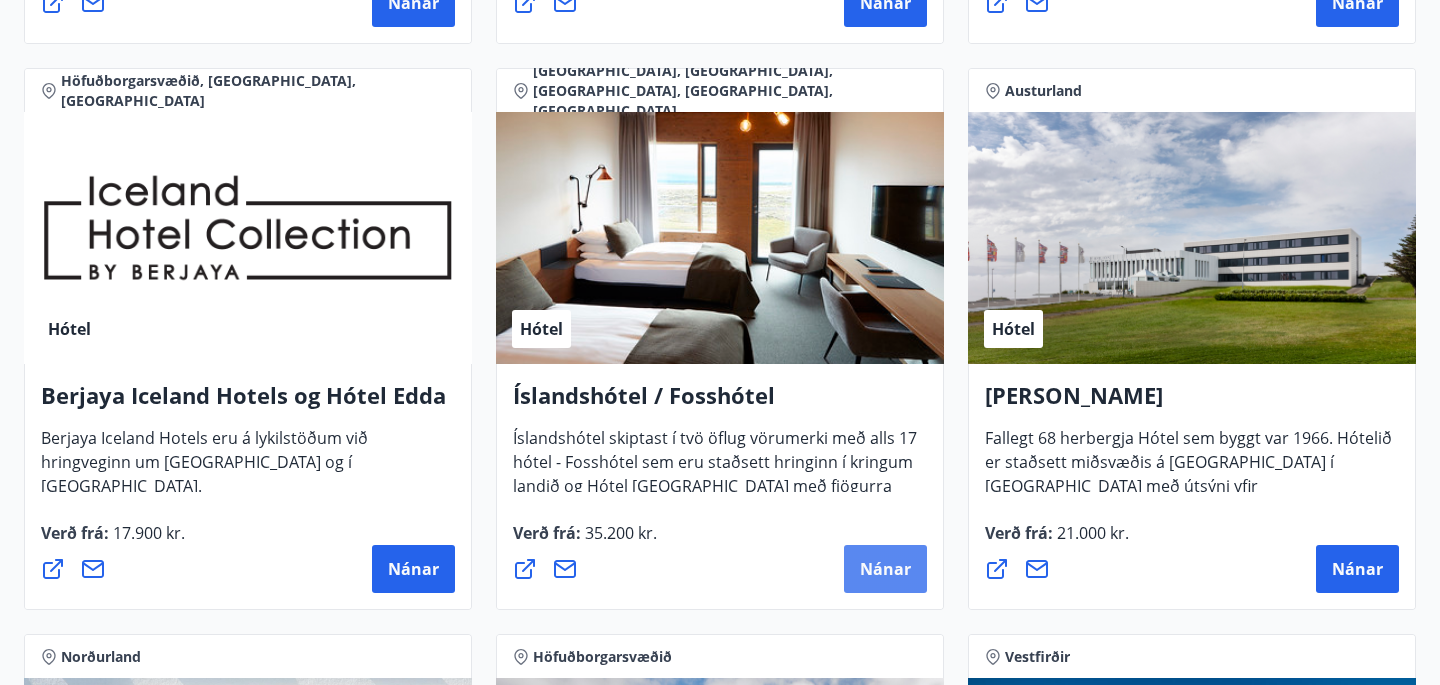 click on "Nánar" at bounding box center (885, 569) 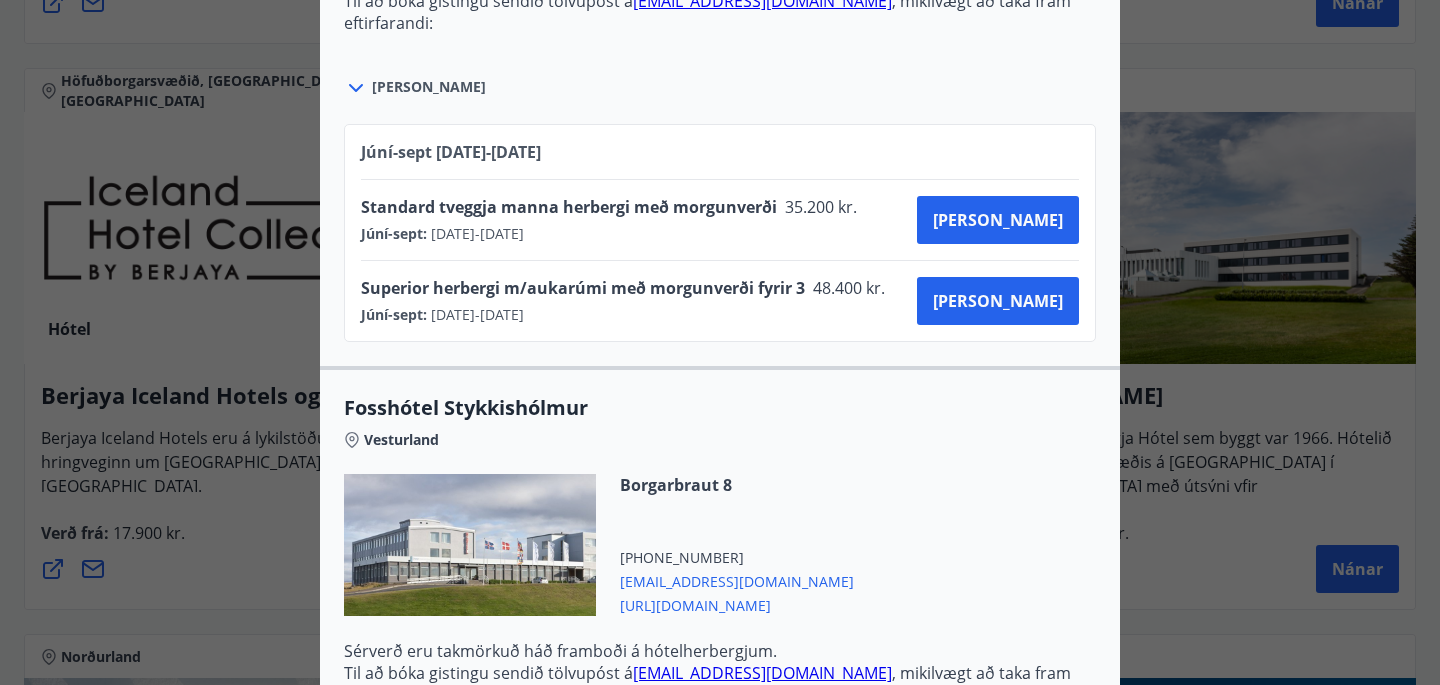scroll, scrollTop: 0, scrollLeft: 0, axis: both 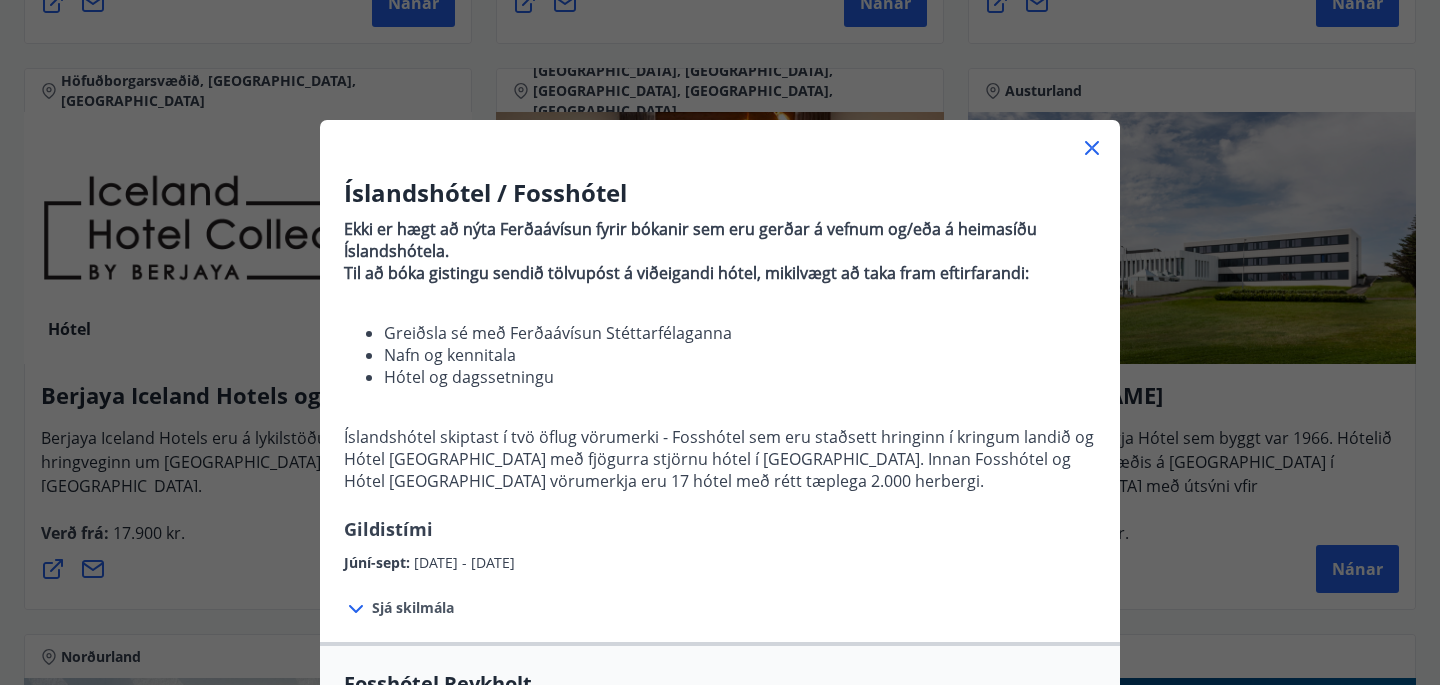 click 